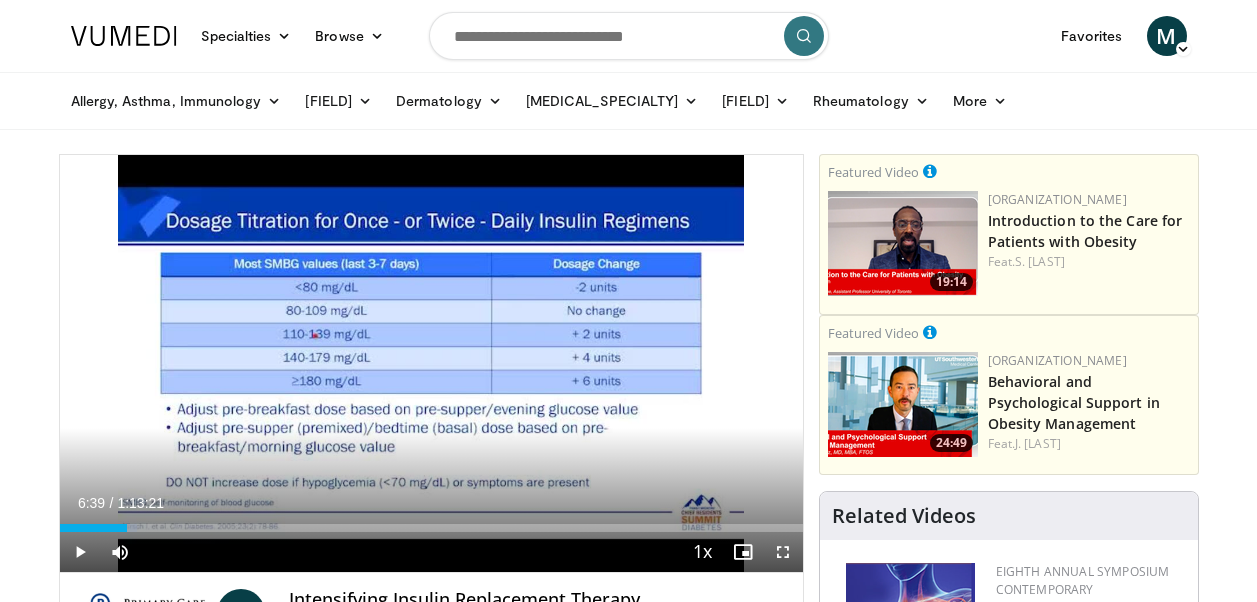 scroll, scrollTop: 0, scrollLeft: 0, axis: both 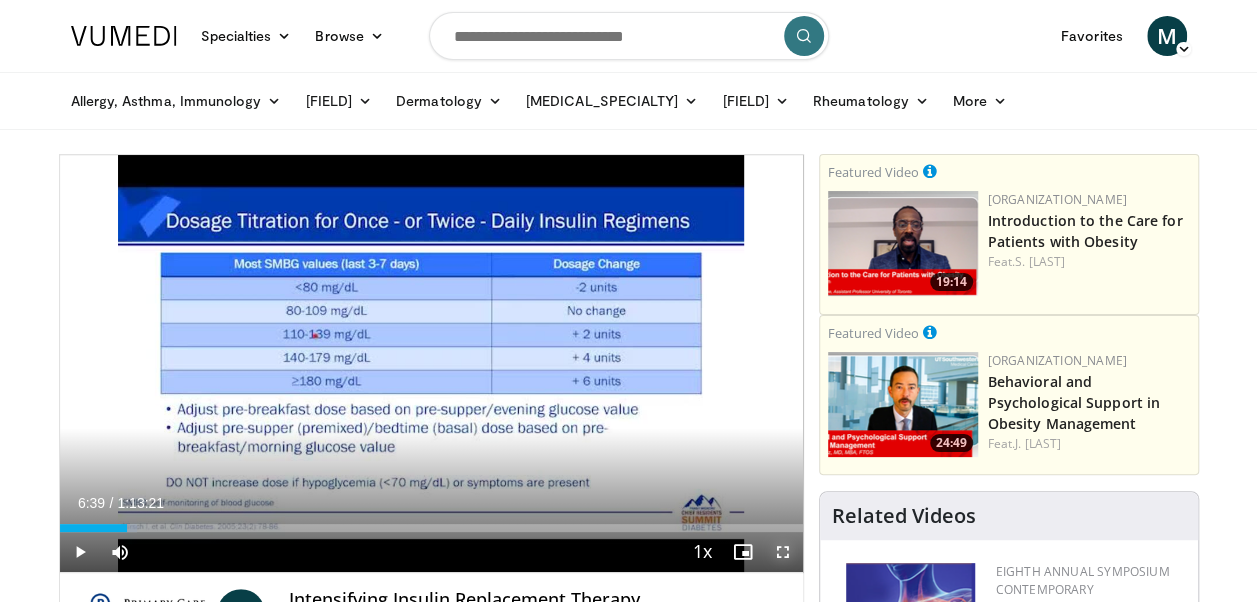 click at bounding box center (783, 552) 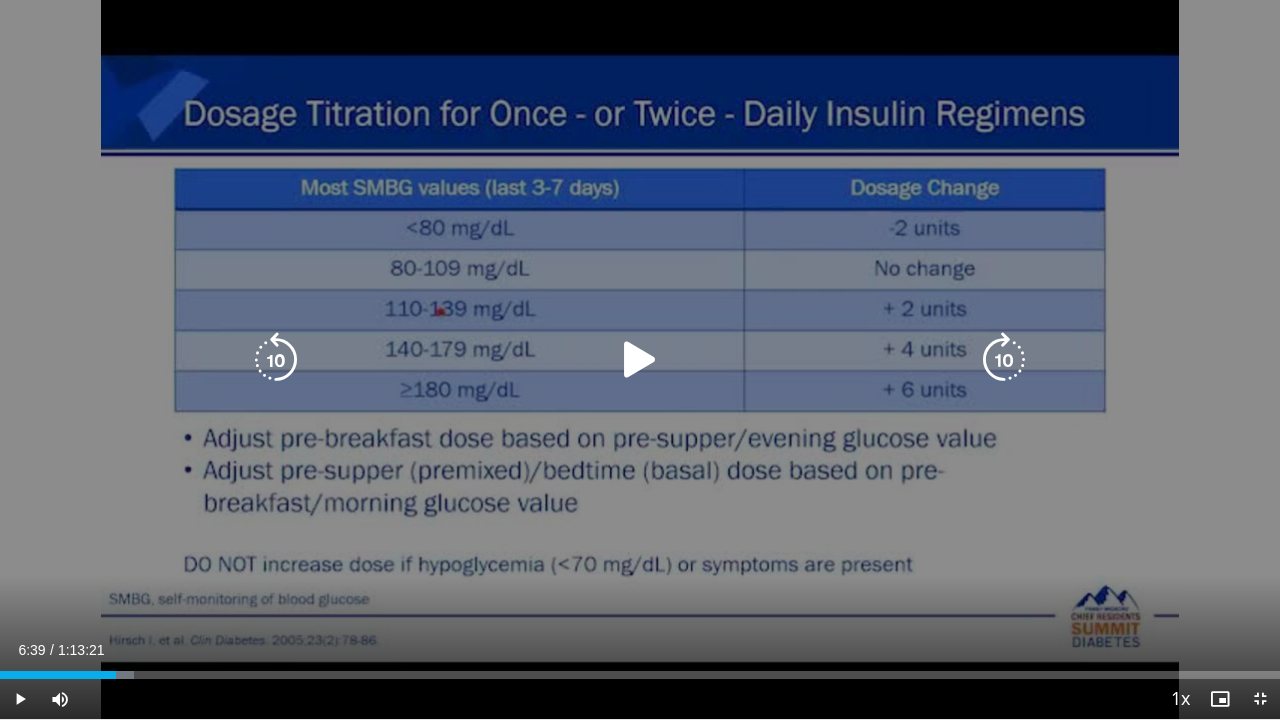 click at bounding box center [640, 360] 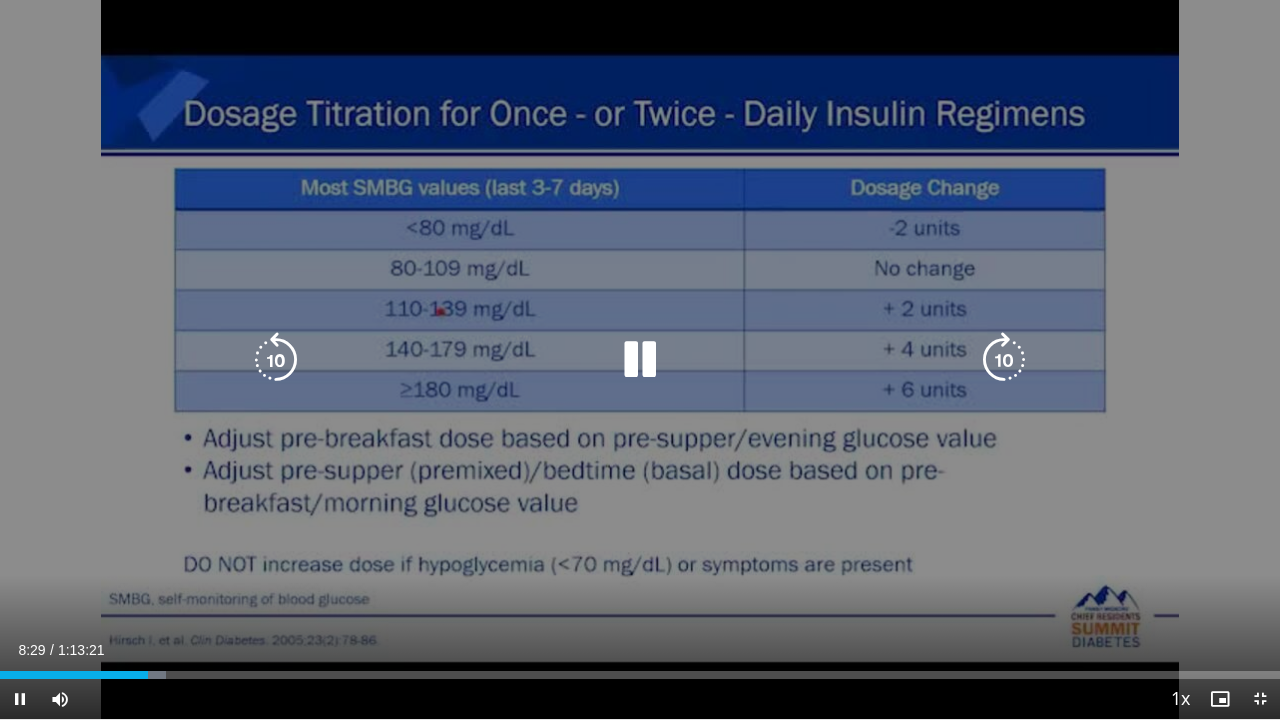 type 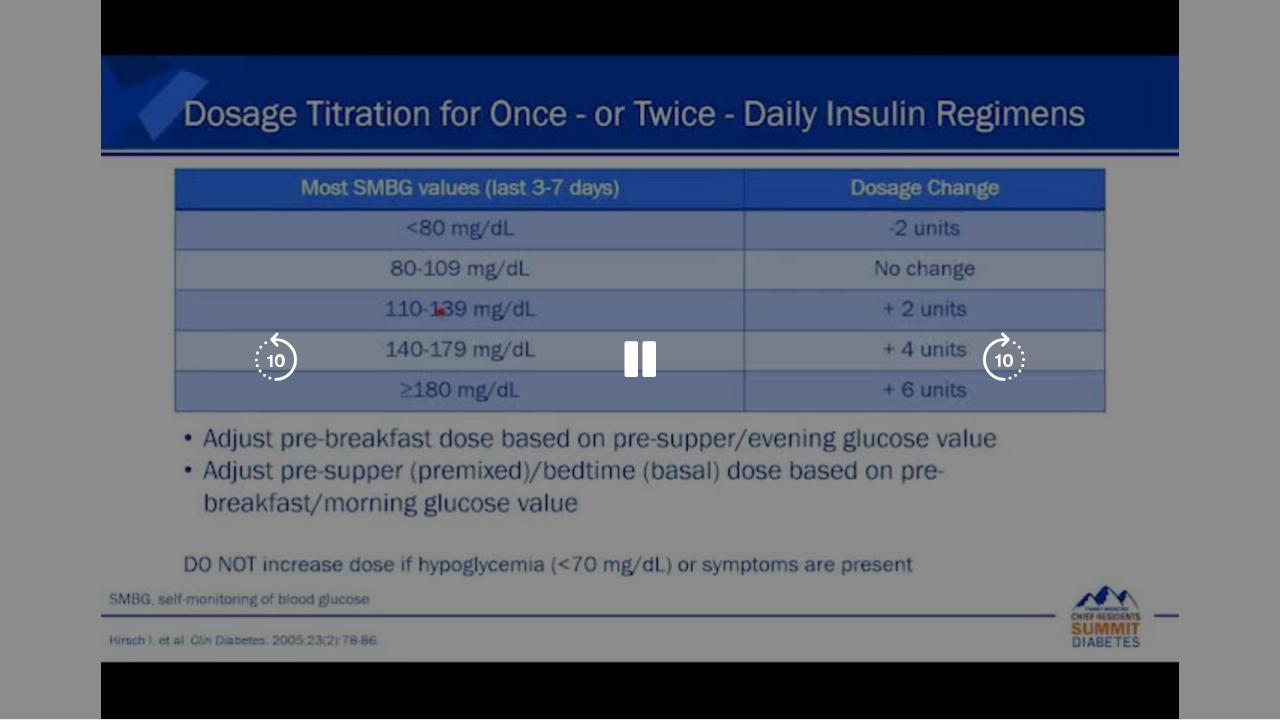 drag, startPoint x: 102, startPoint y: 434, endPoint x: 758, endPoint y: 107, distance: 732.98364 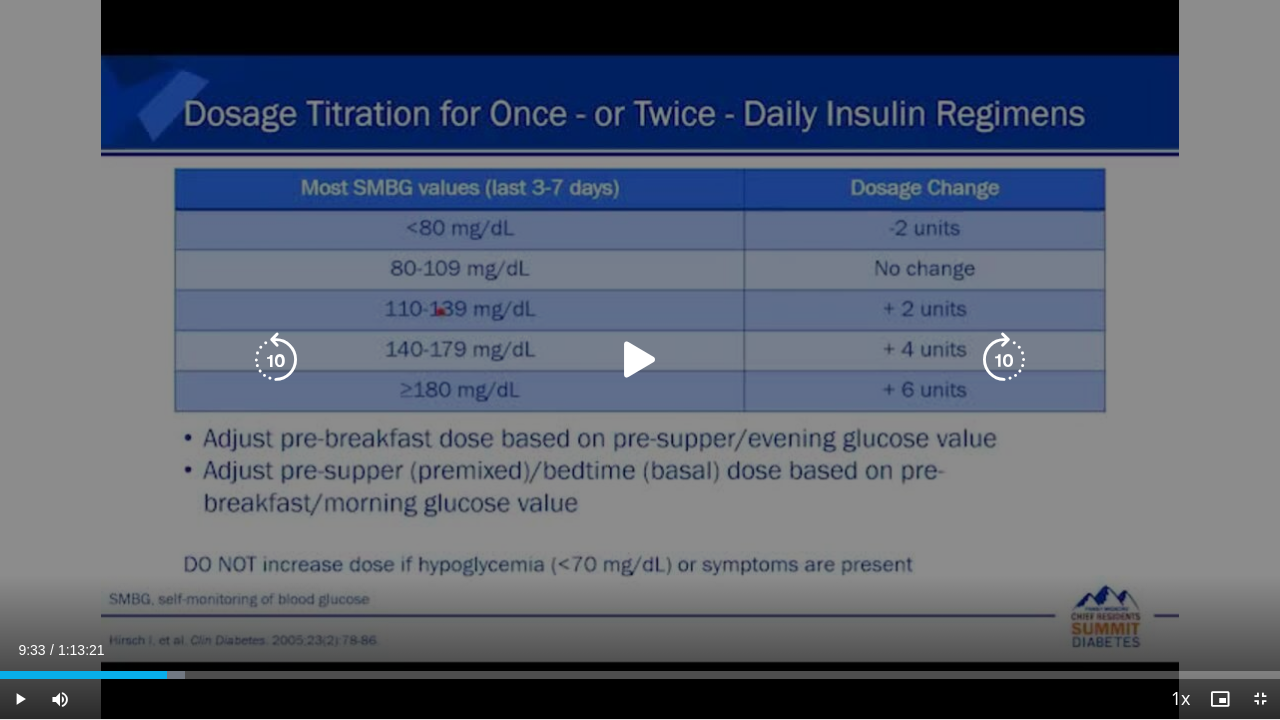 click on "10 seconds
Tap to unmute" at bounding box center (640, 359) 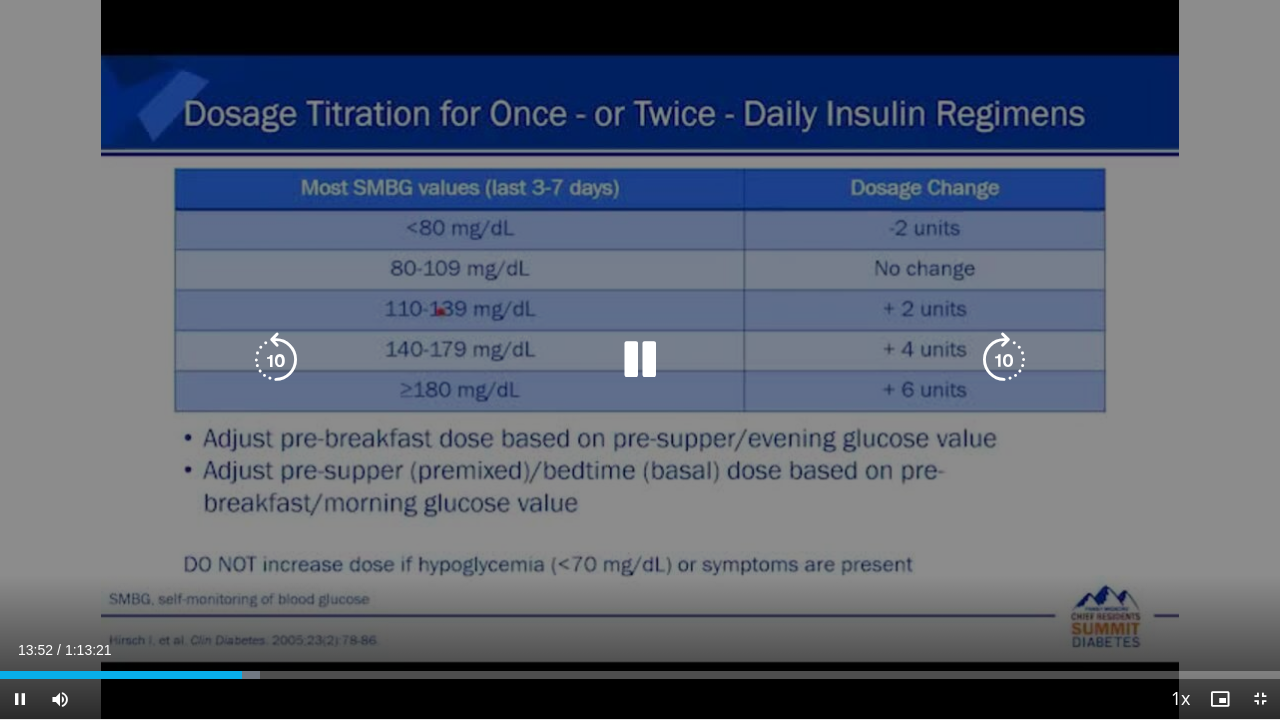 click at bounding box center [640, 360] 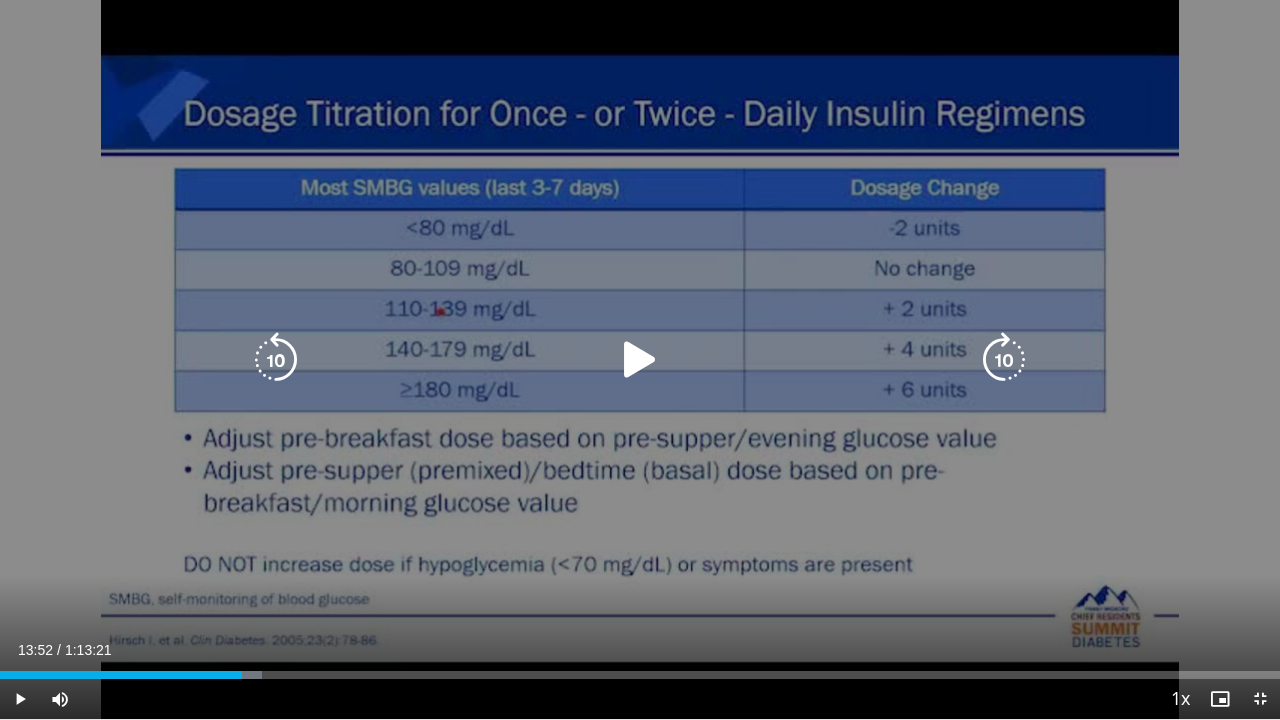 click at bounding box center (640, 360) 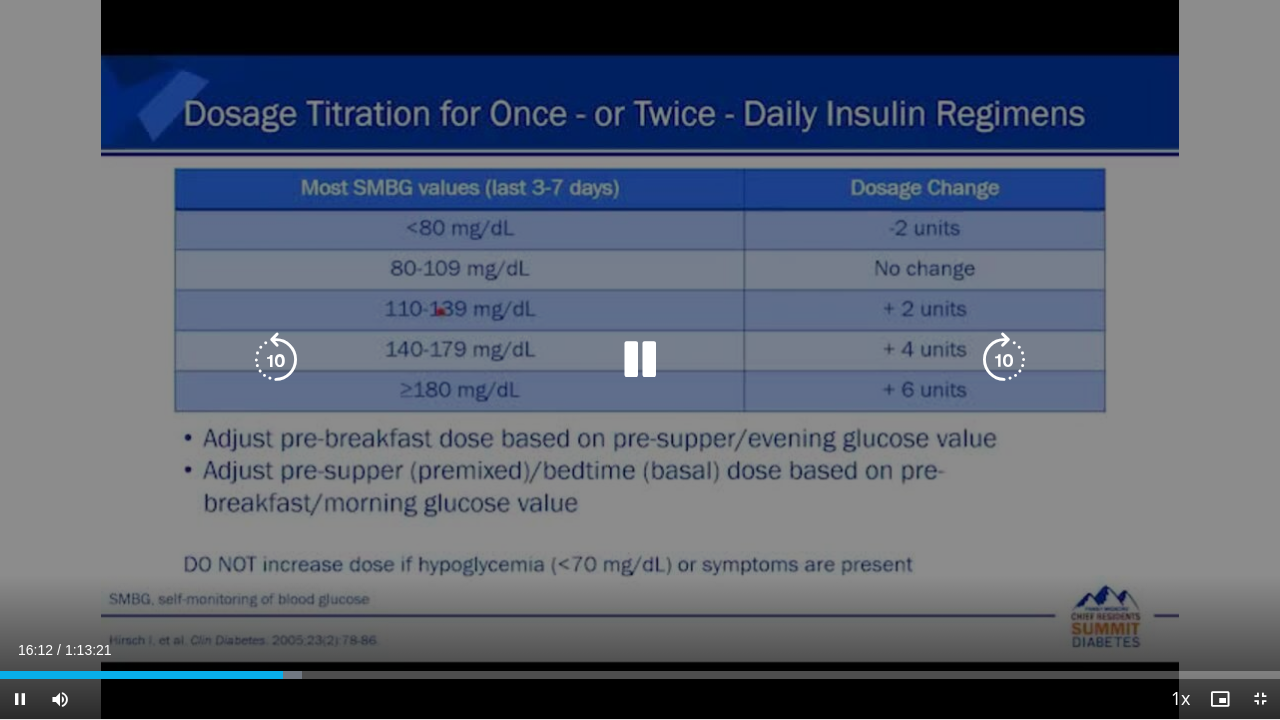 click on "10 seconds
Tap to unmute" at bounding box center (640, 359) 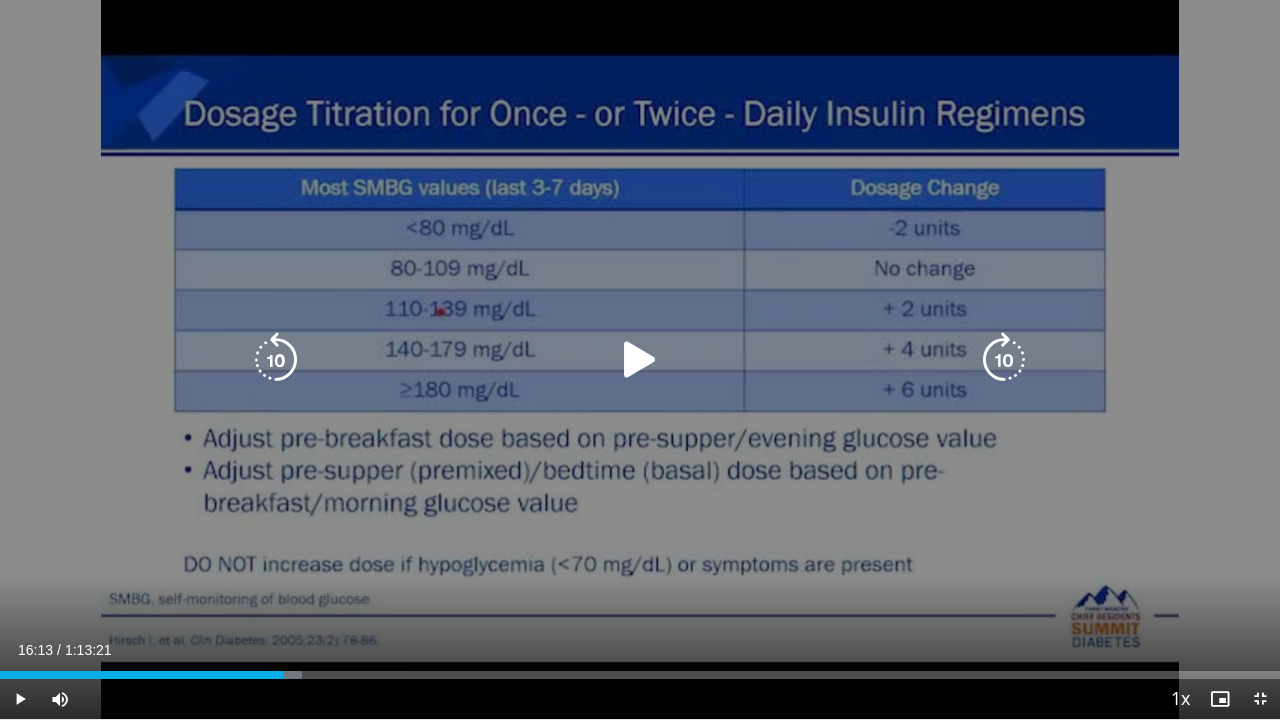 click at bounding box center (640, 360) 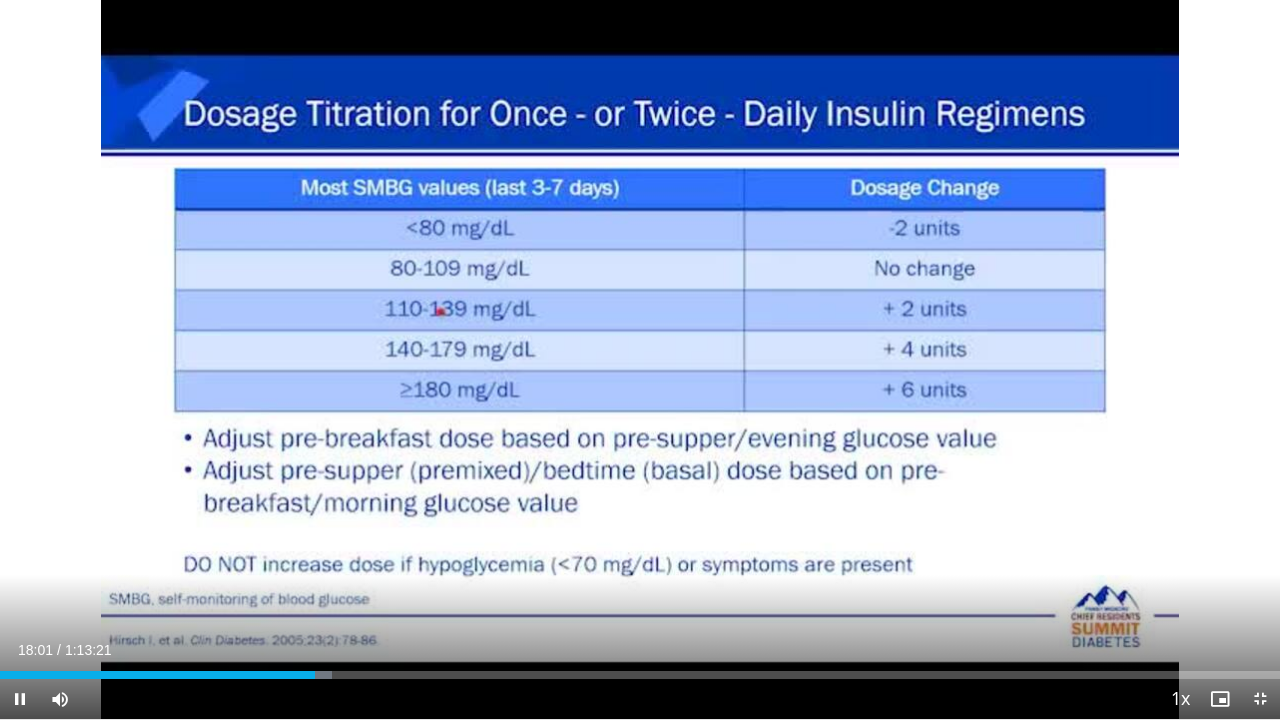 click on "10 seconds
Tap to unmute" at bounding box center [640, 359] 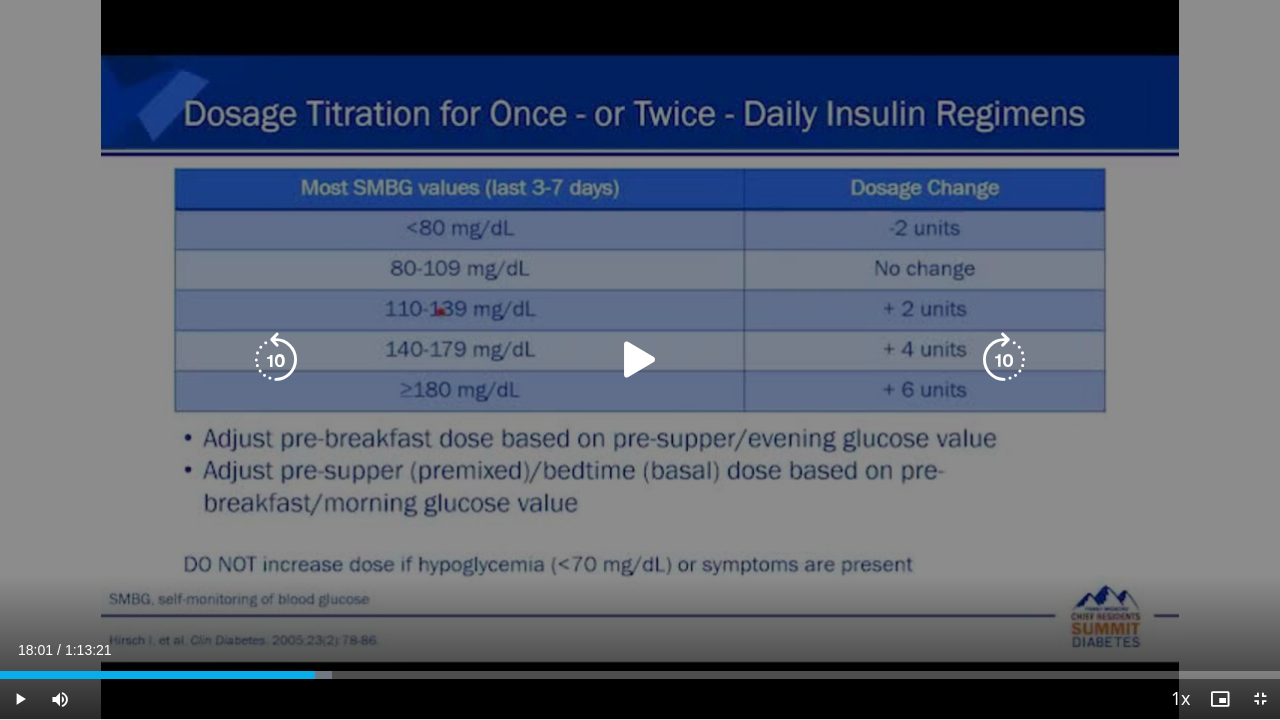 click on "10 seconds
Tap to unmute" at bounding box center (640, 359) 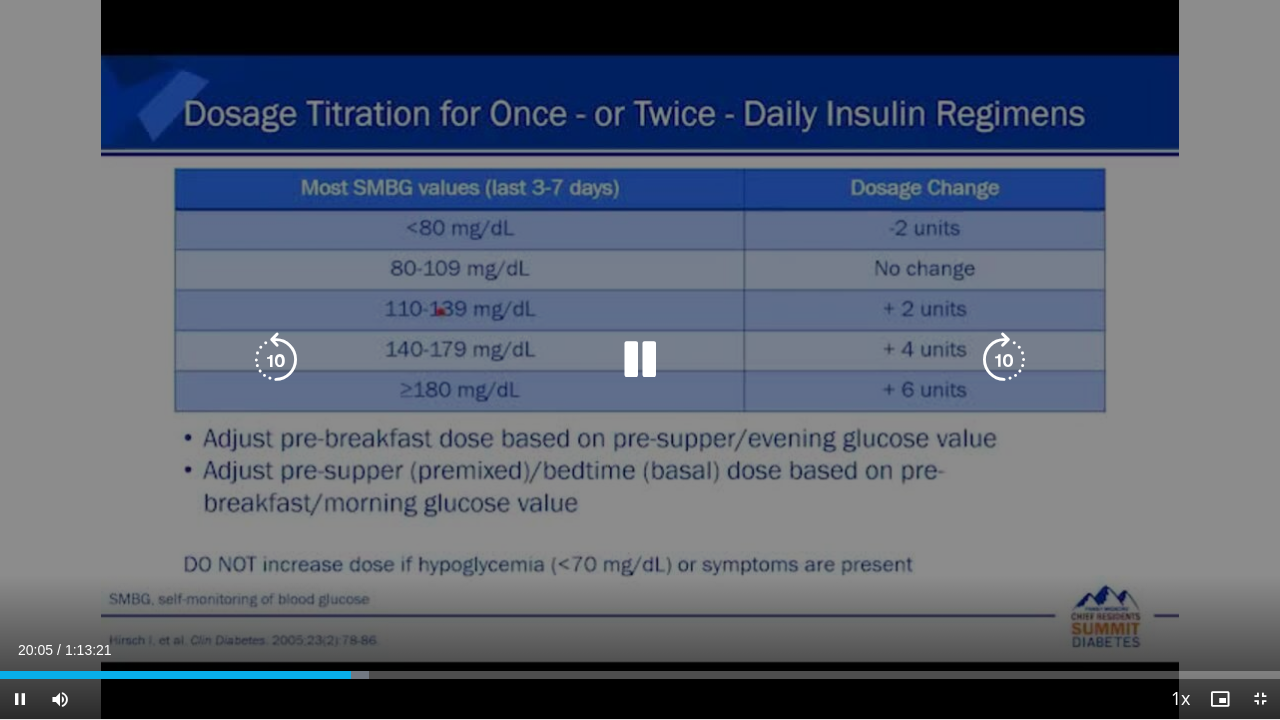 click at bounding box center (640, 360) 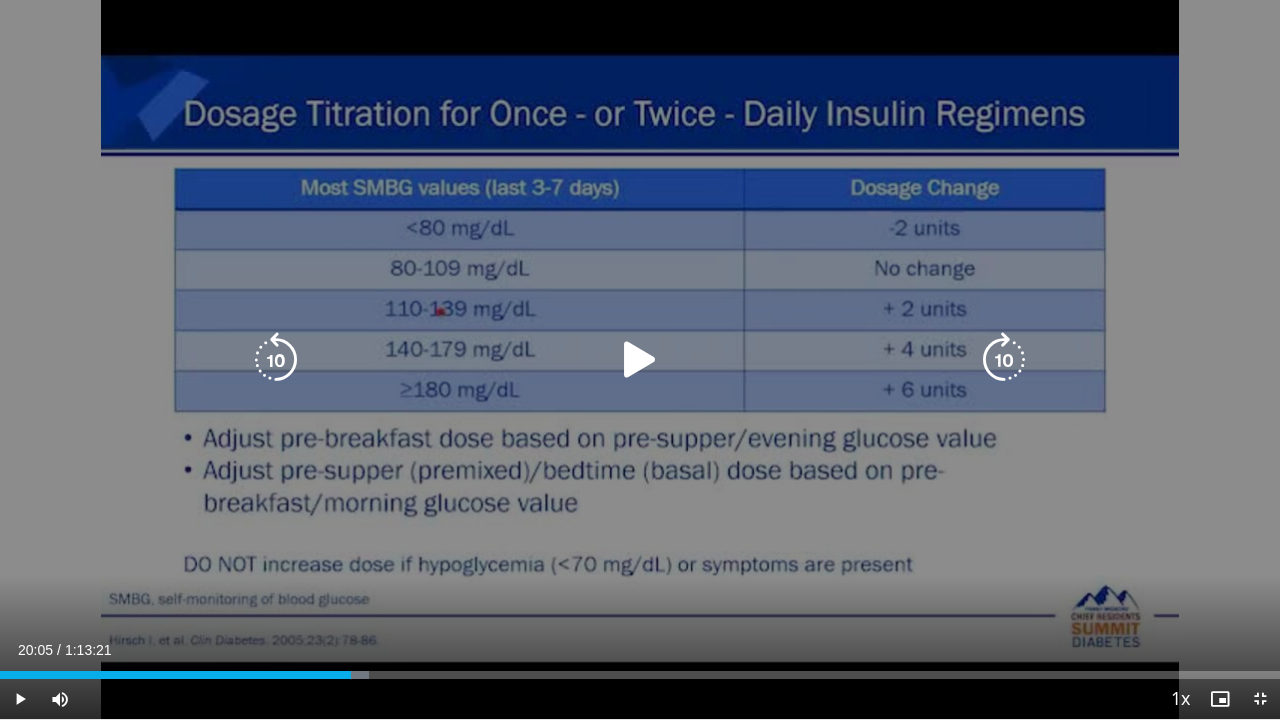 click at bounding box center [640, 360] 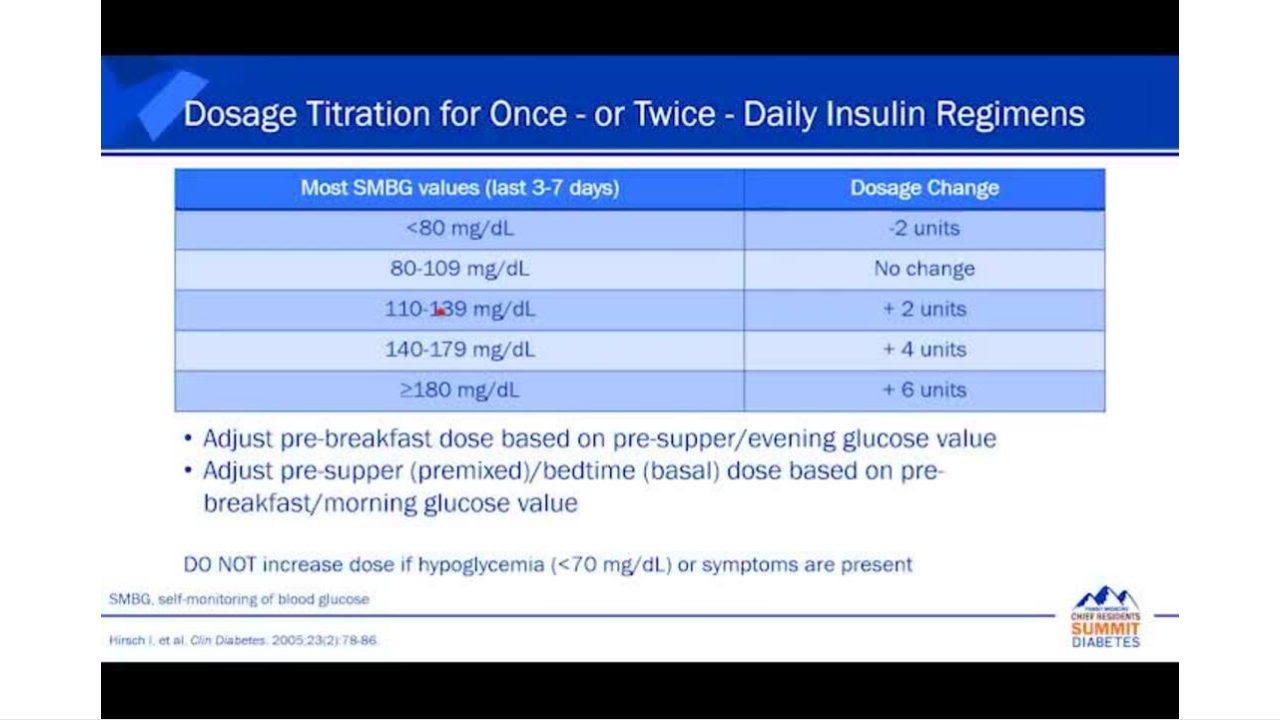 click on "10 seconds
Tap to unmute" at bounding box center [640, 359] 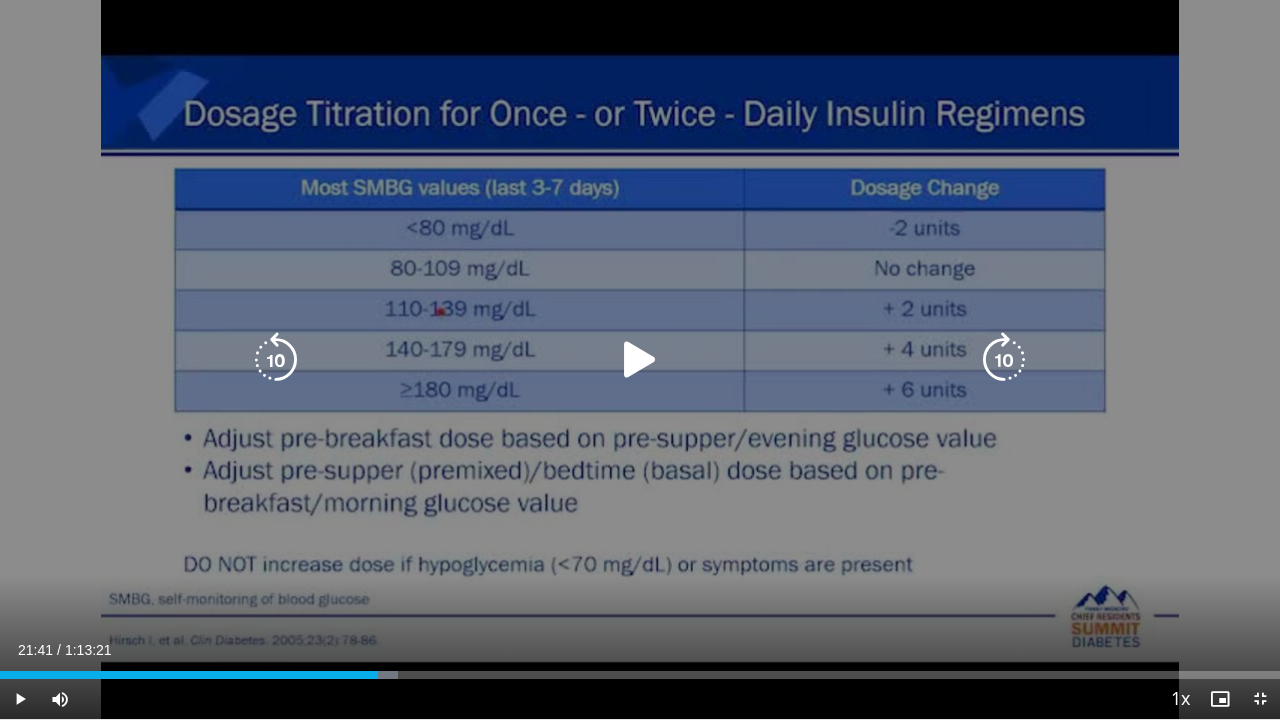 click at bounding box center [640, 360] 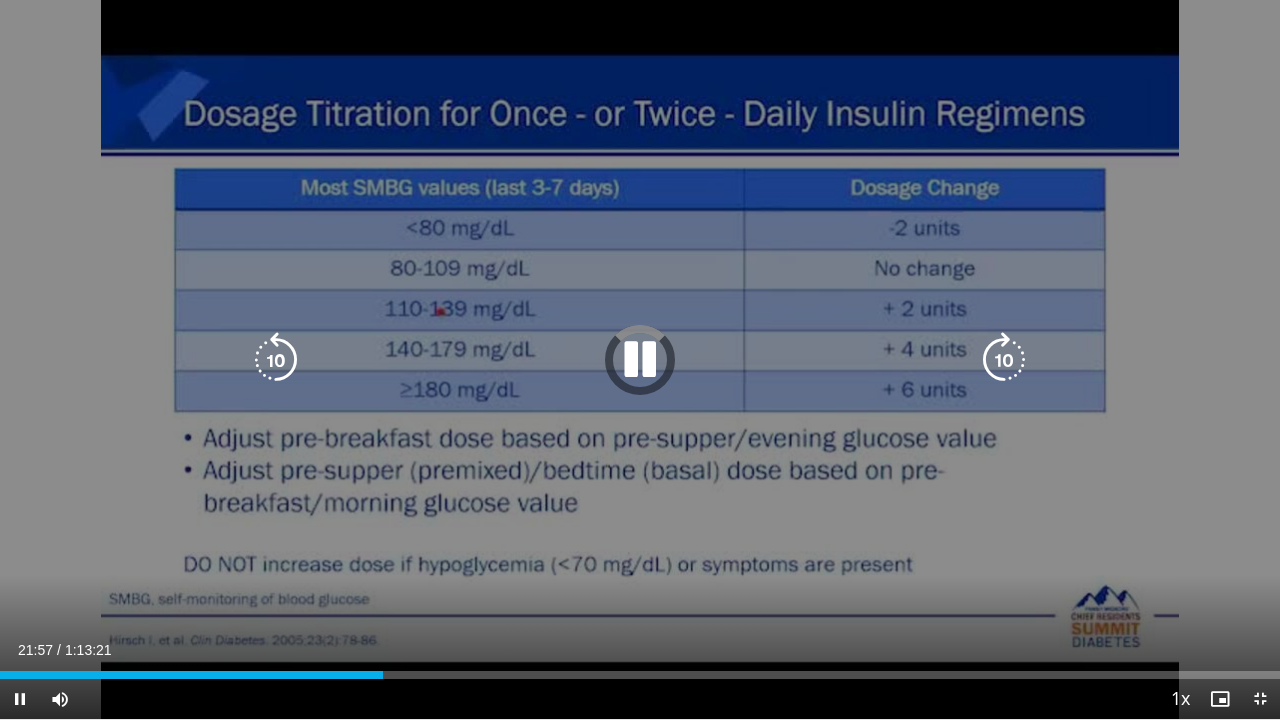 click on "10 seconds
Tap to unmute" at bounding box center (640, 359) 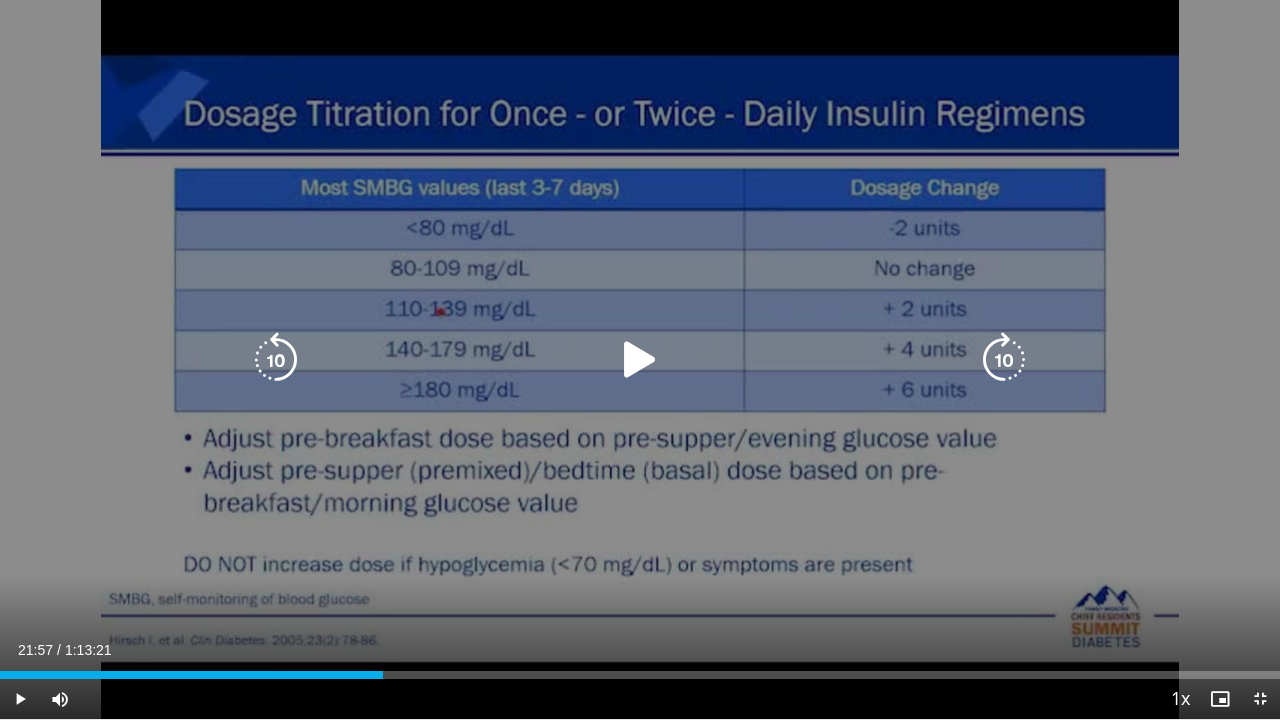 click at bounding box center [640, 360] 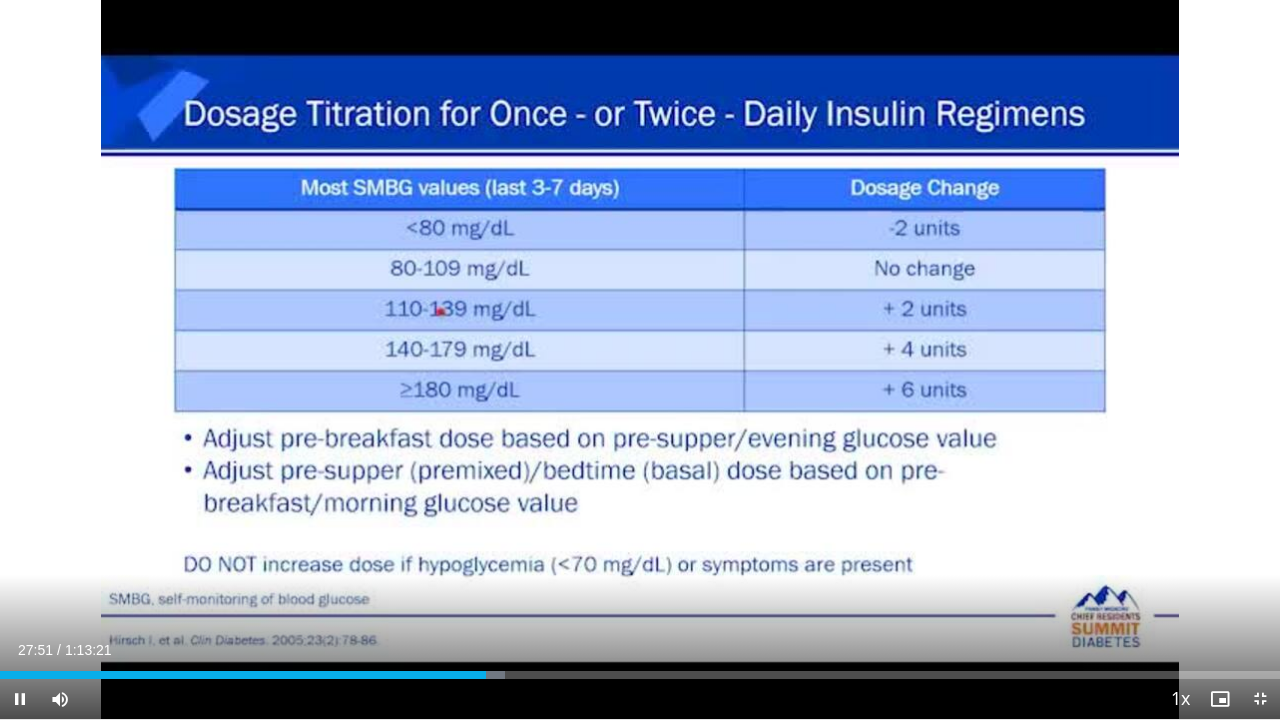 click on "10 seconds
Tap to unmute" at bounding box center [640, 359] 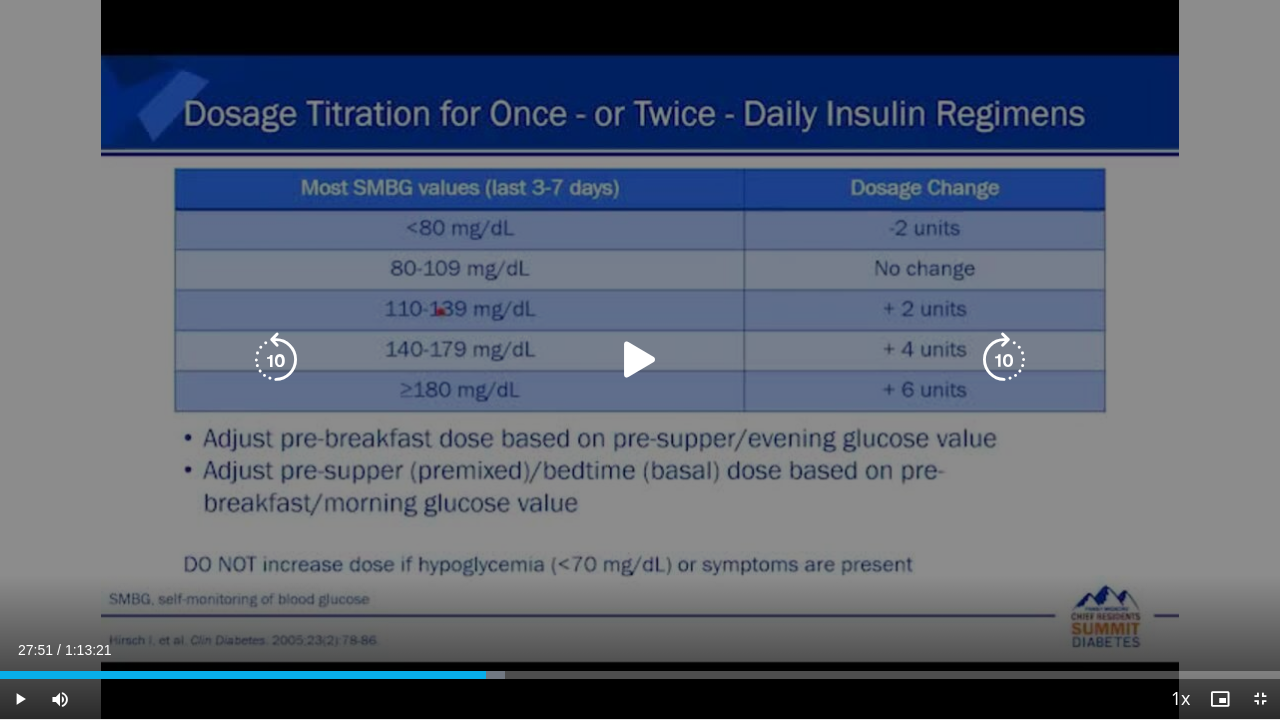 click at bounding box center [640, 360] 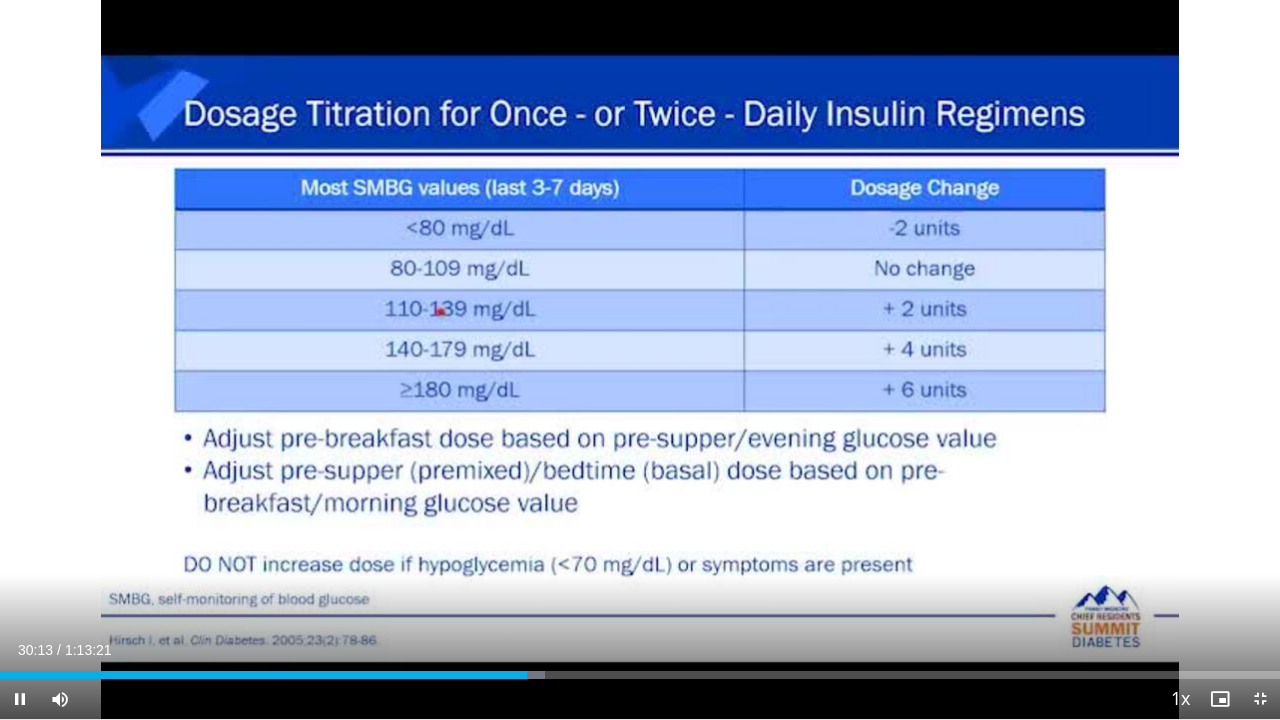 click on "10 seconds
Tap to unmute" at bounding box center [640, 359] 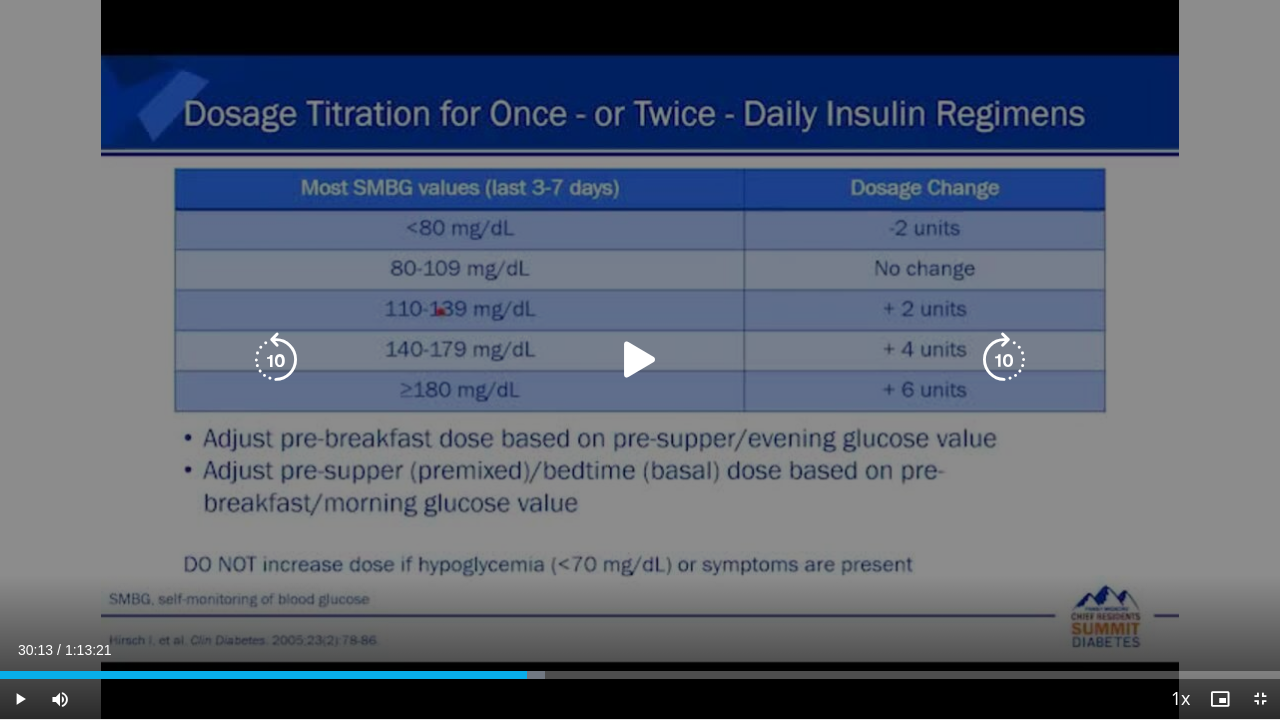 click on "10 seconds
Tap to unmute" at bounding box center [640, 359] 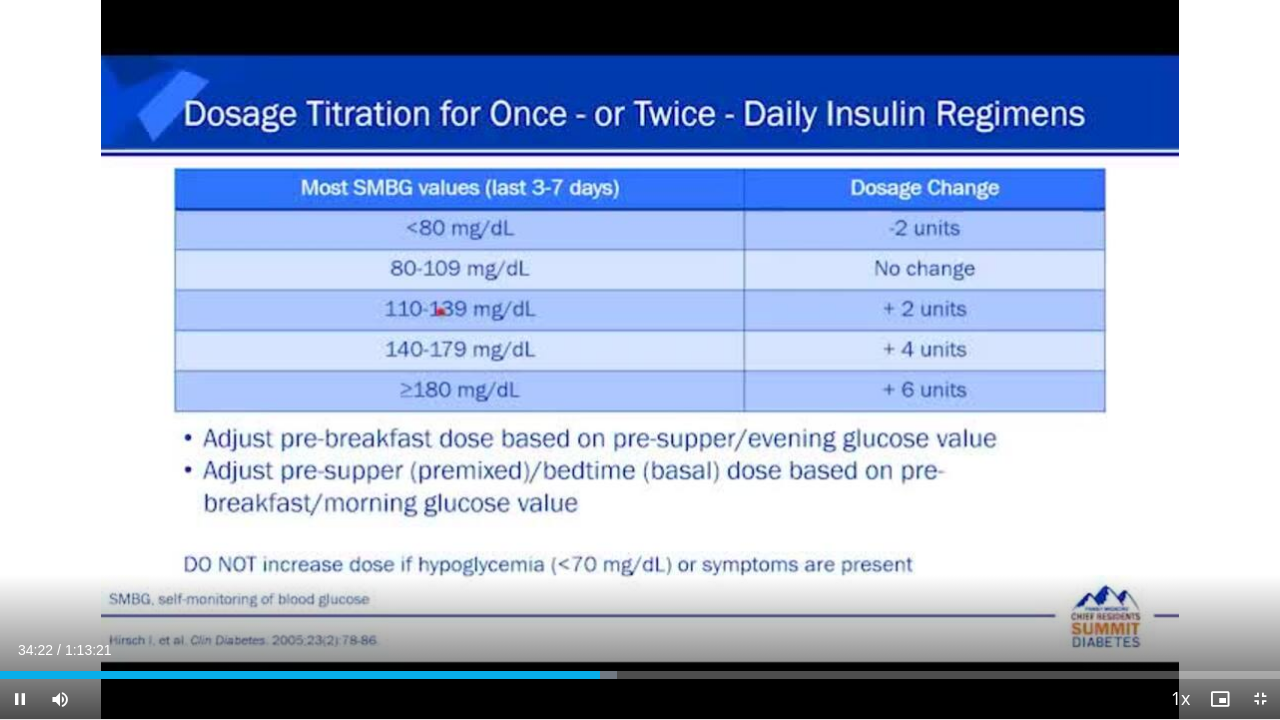 click on "10 seconds
Tap to unmute" at bounding box center (640, 359) 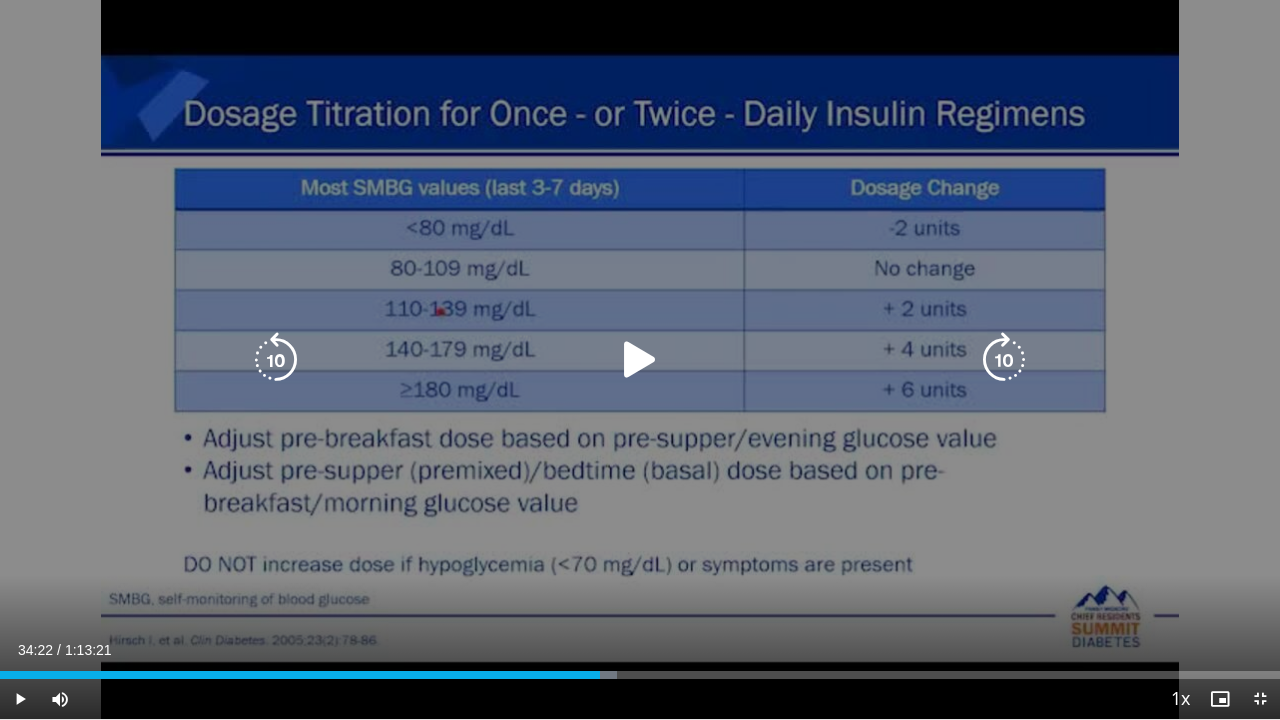 click at bounding box center [640, 360] 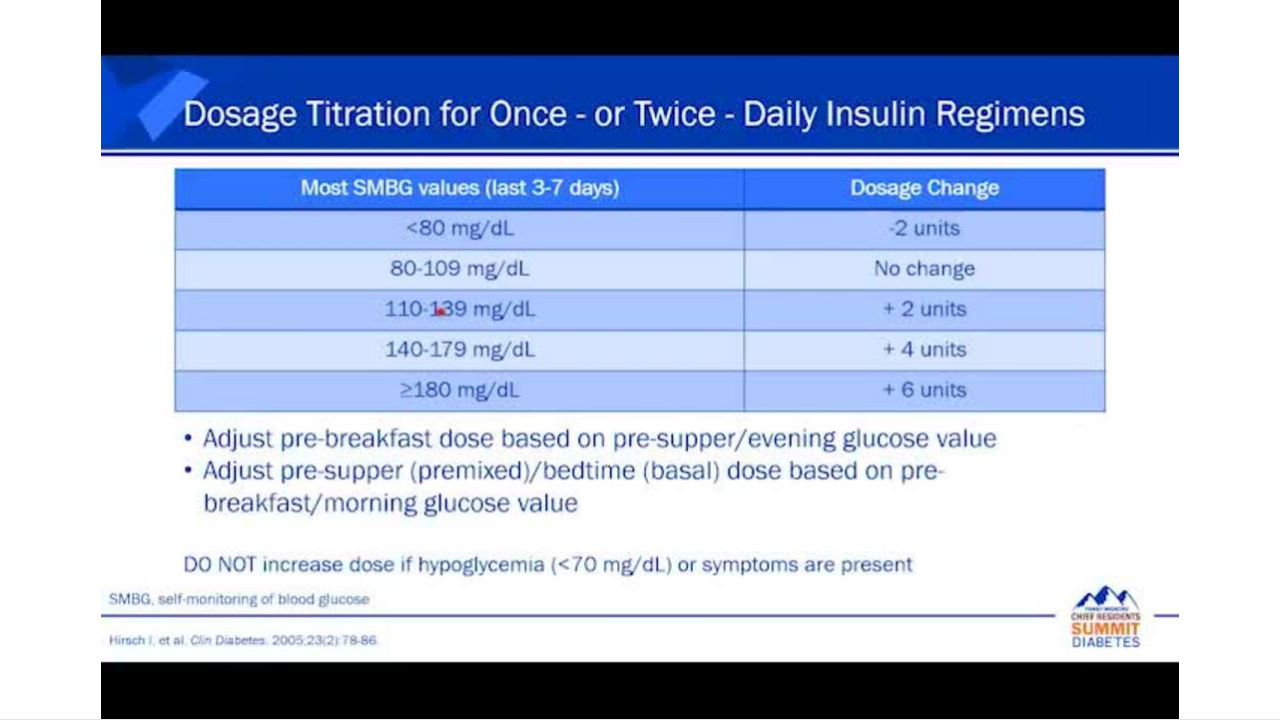 click on "10 seconds
Tap to unmute" at bounding box center (640, 359) 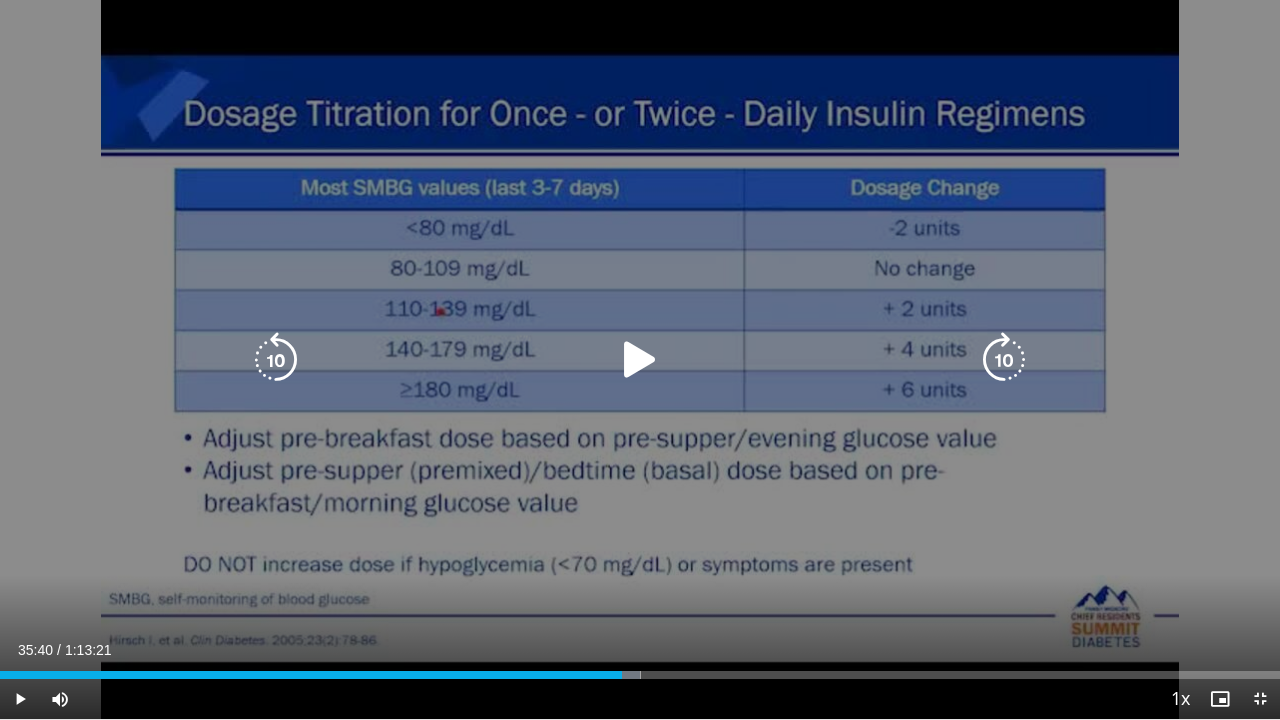 click on "10 seconds
Tap to unmute" at bounding box center (640, 359) 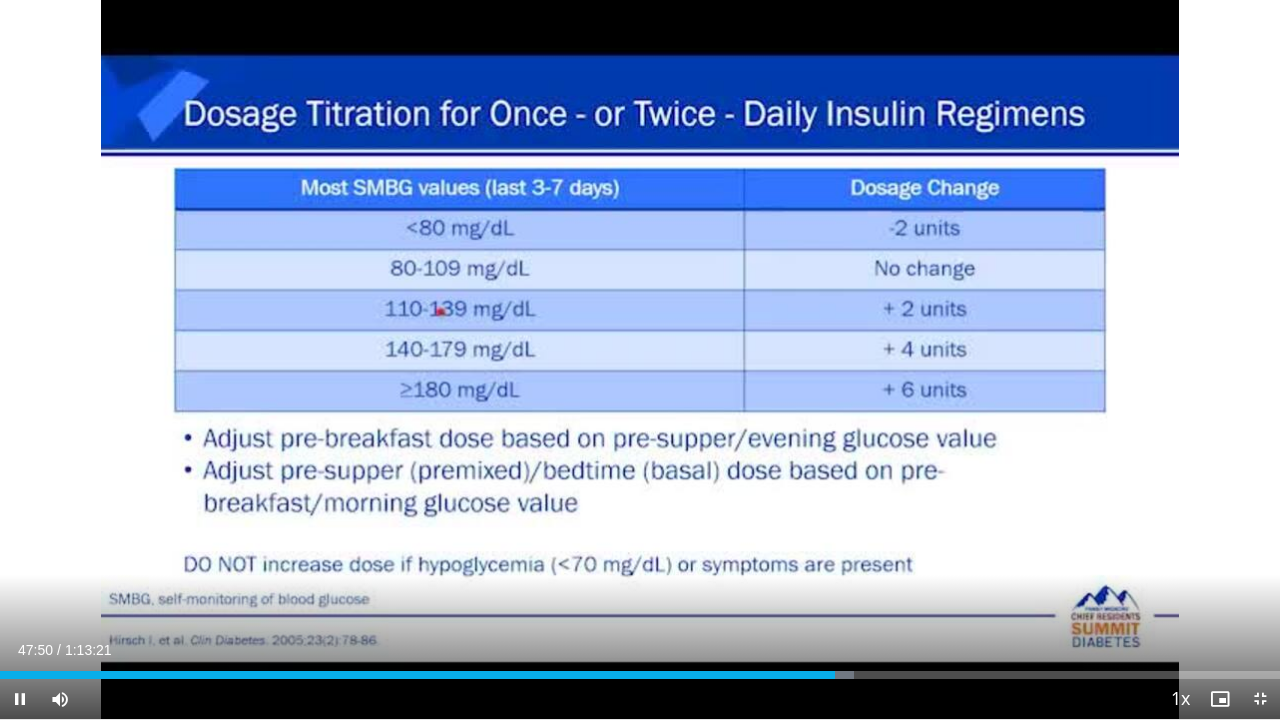 click on "10 seconds
Tap to unmute" at bounding box center [640, 359] 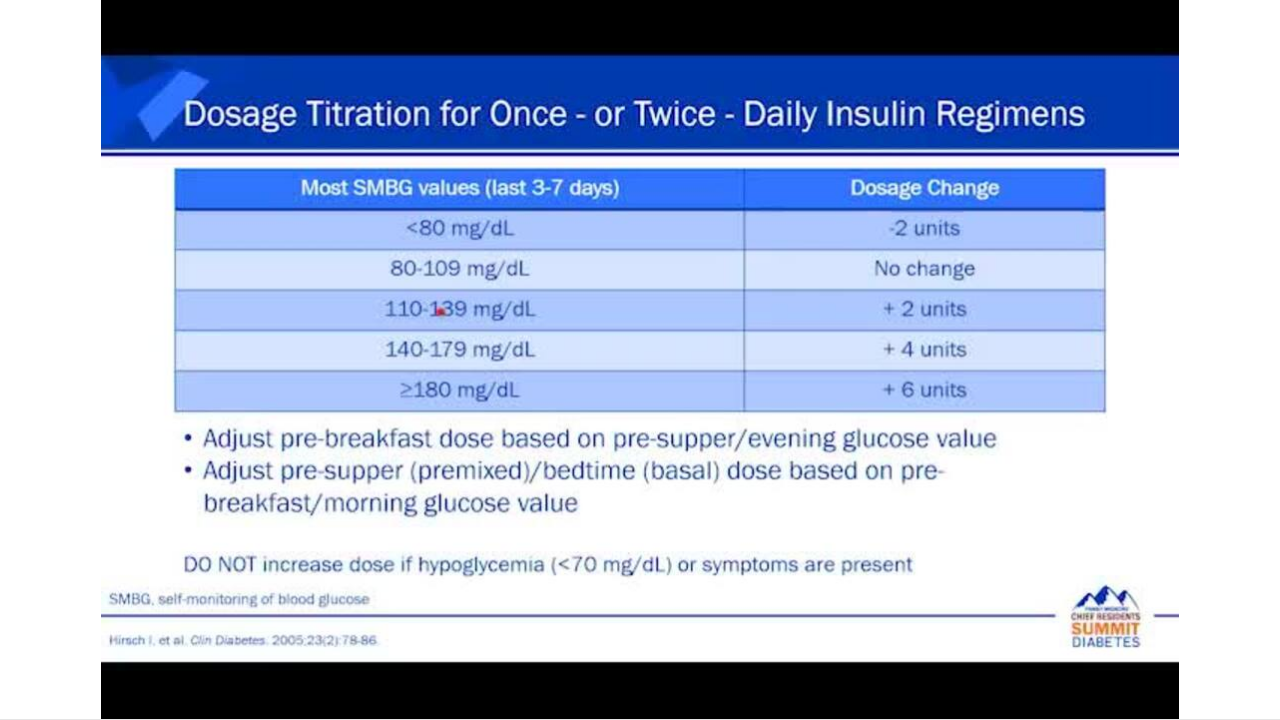 click on "10 seconds
Tap to unmute" at bounding box center [640, 359] 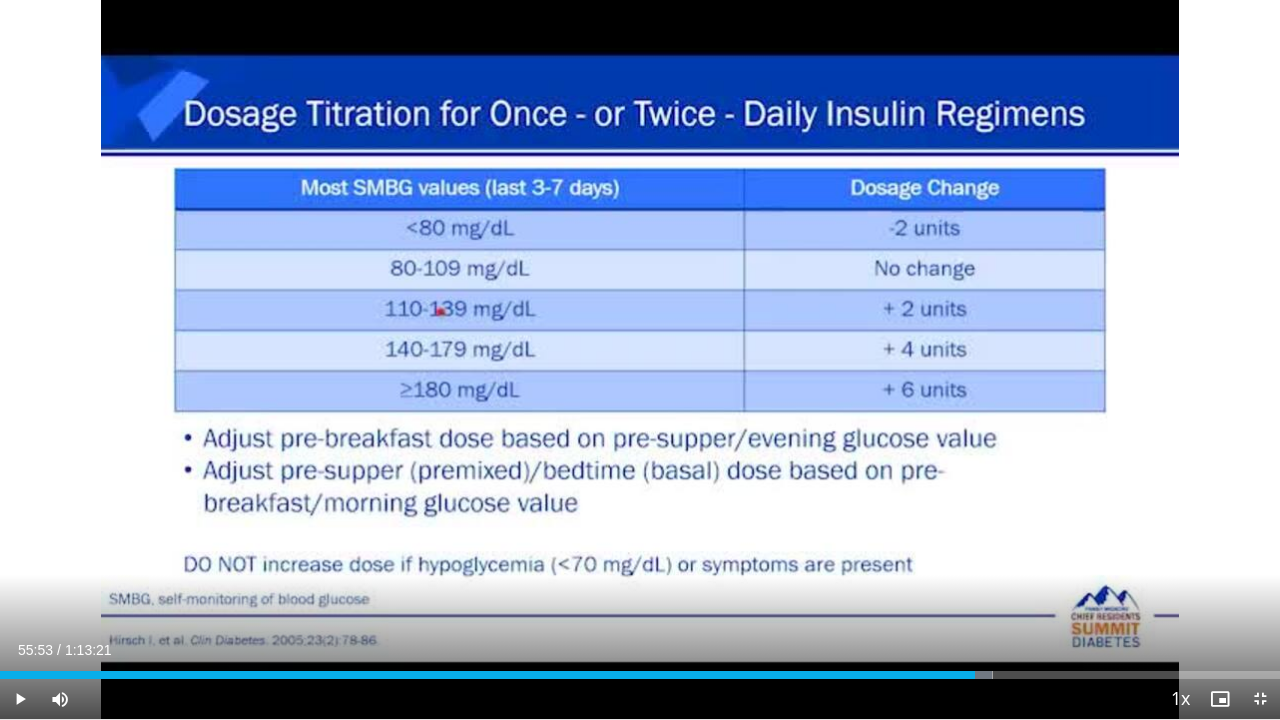 click on "10 seconds
Tap to unmute" at bounding box center (640, 359) 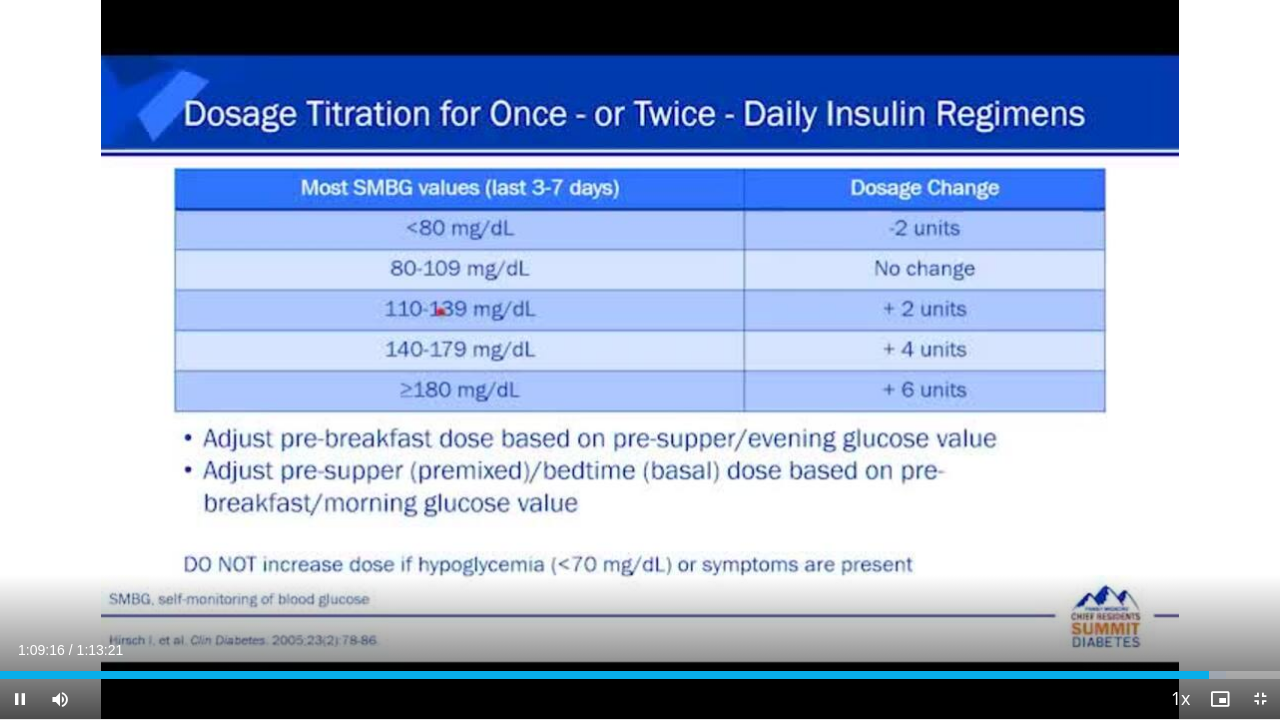 click on "10 seconds
Tap to unmute" at bounding box center (640, 359) 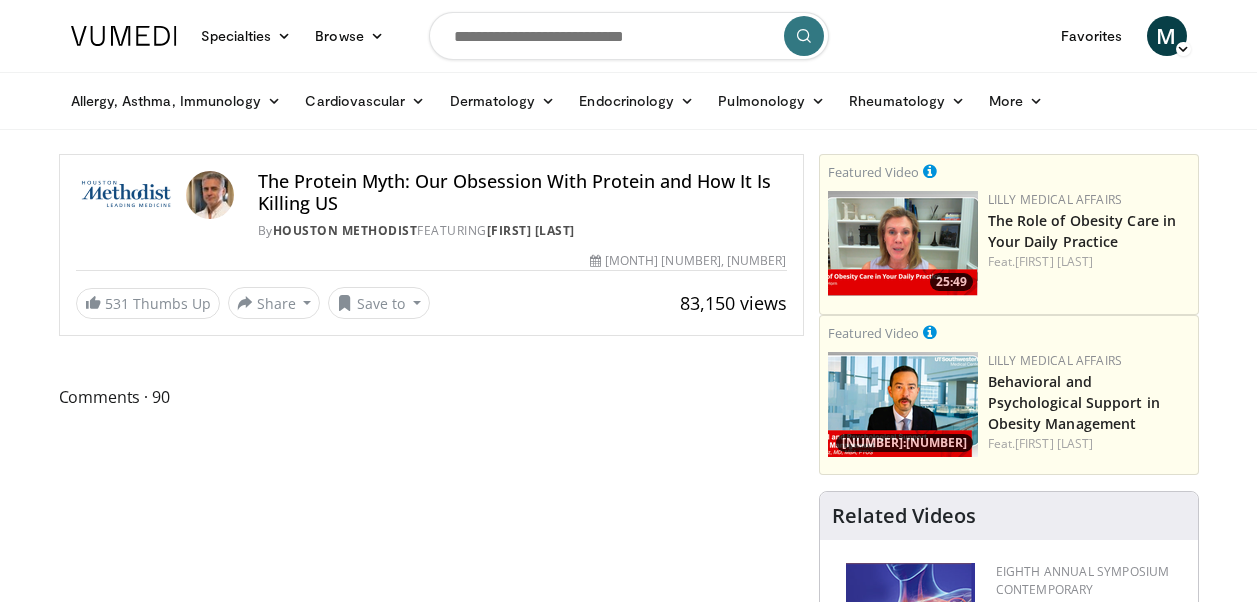 scroll, scrollTop: 0, scrollLeft: 0, axis: both 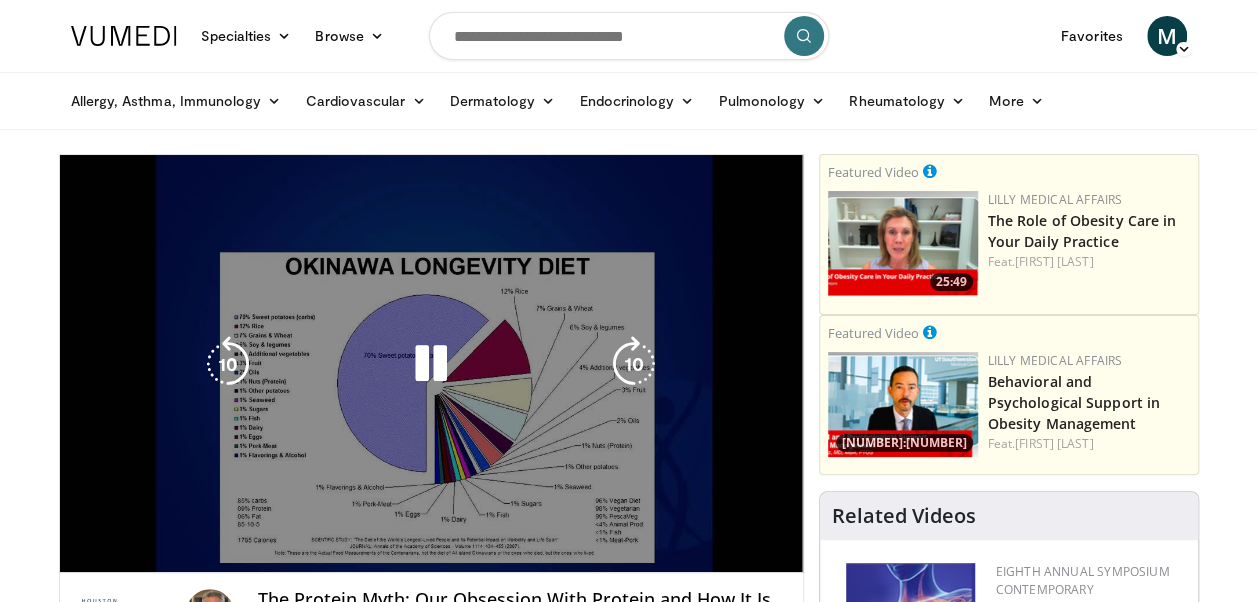 click on "[NUMBER] seconds
Tap to unmute" at bounding box center [431, 363] 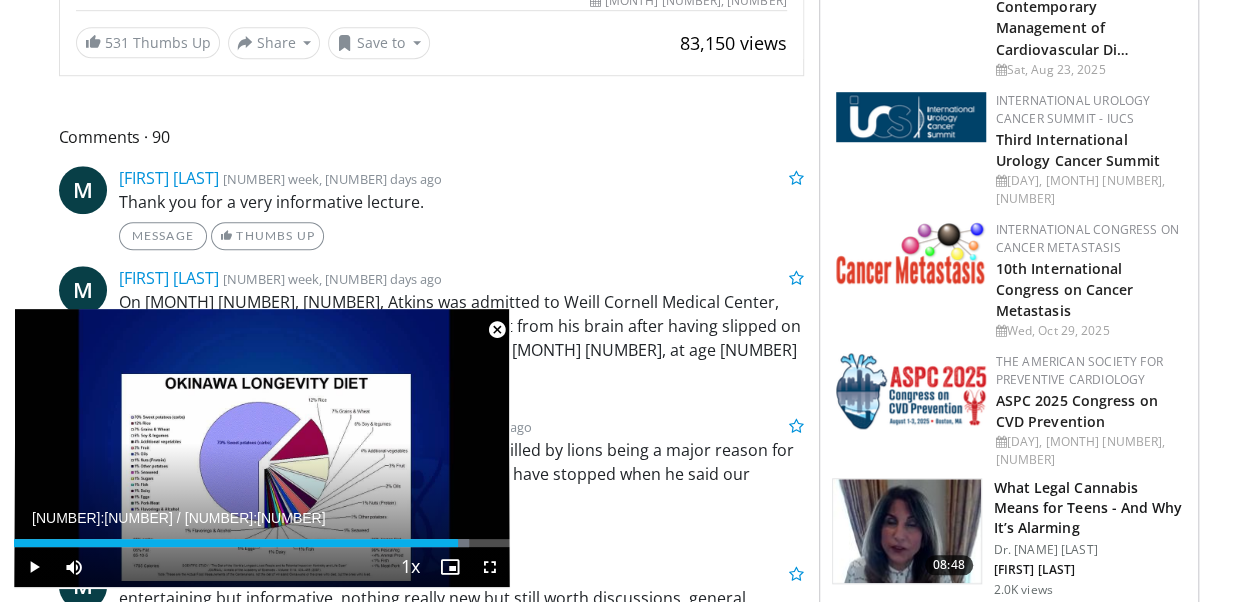 scroll, scrollTop: 759, scrollLeft: 0, axis: vertical 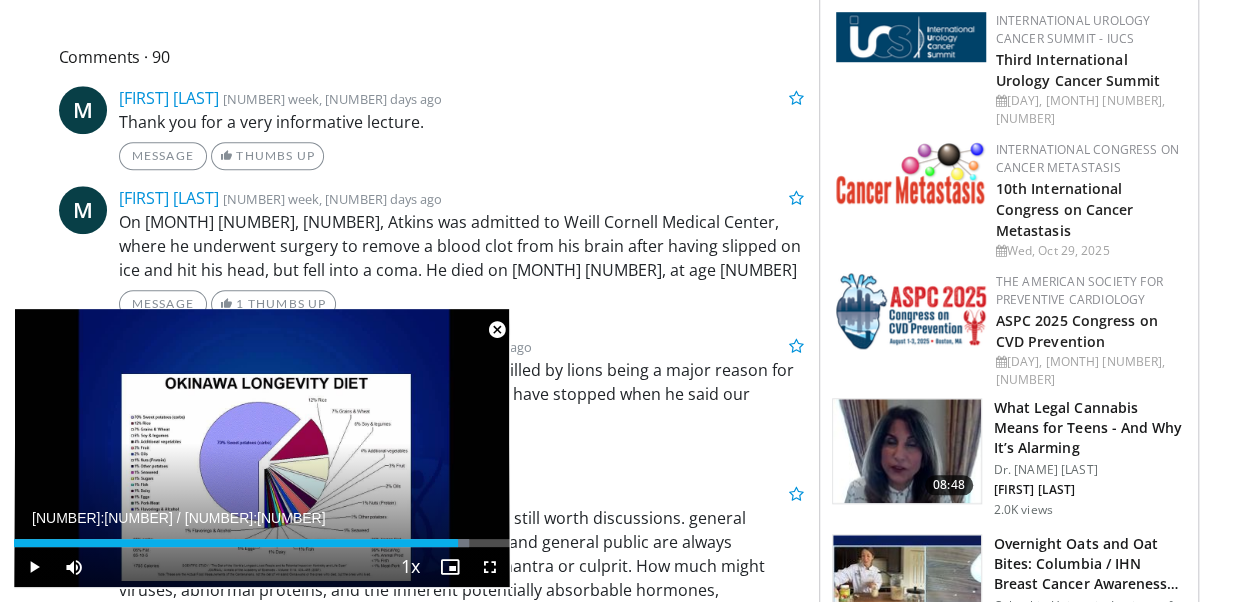 click at bounding box center (497, 330) 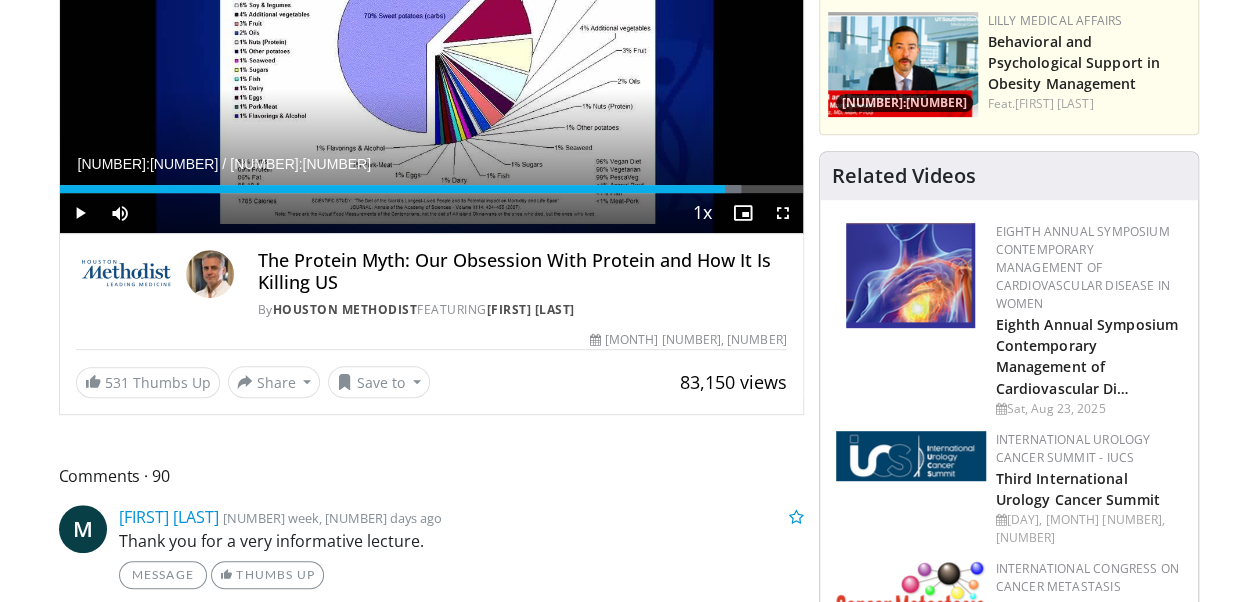 scroll, scrollTop: 0, scrollLeft: 0, axis: both 